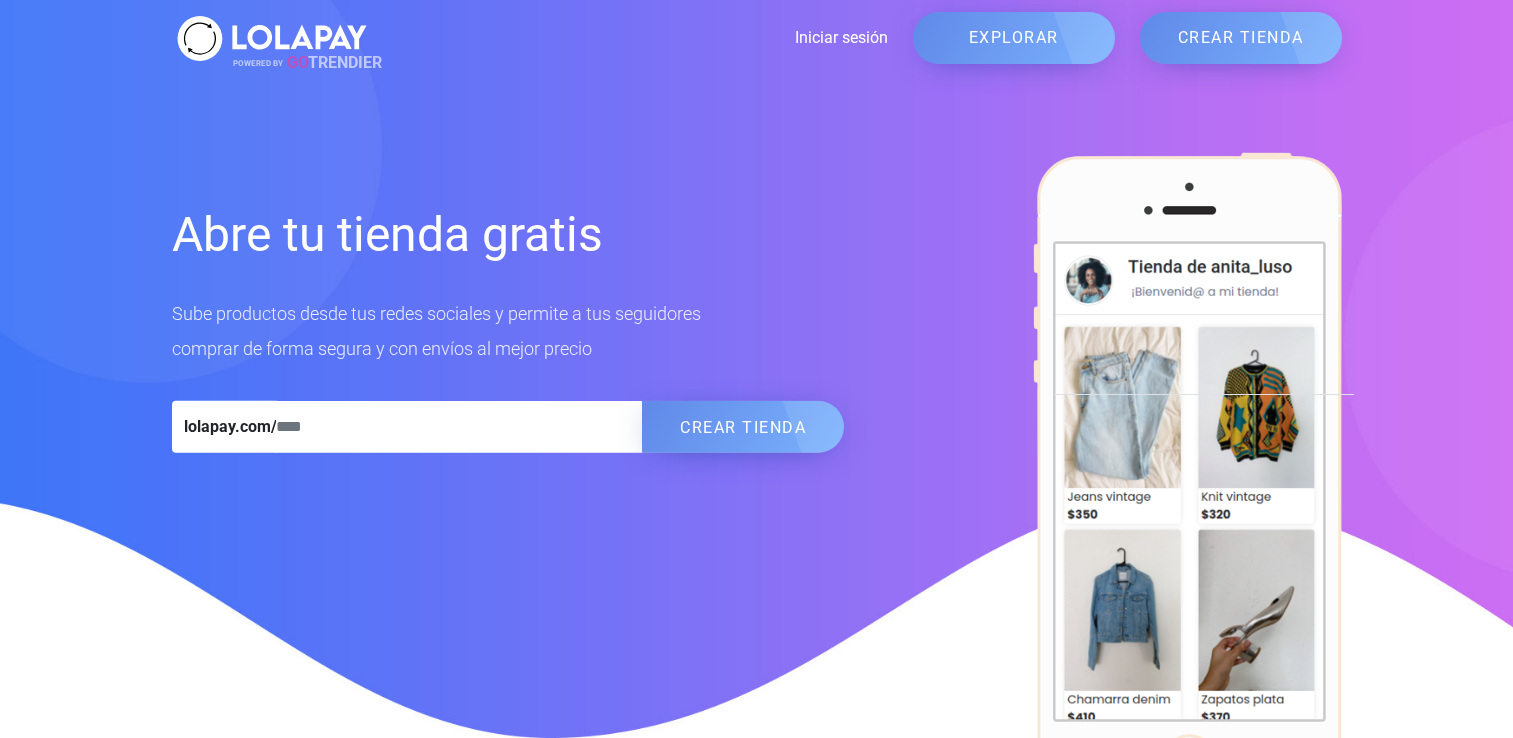 scroll, scrollTop: 0, scrollLeft: 0, axis: both 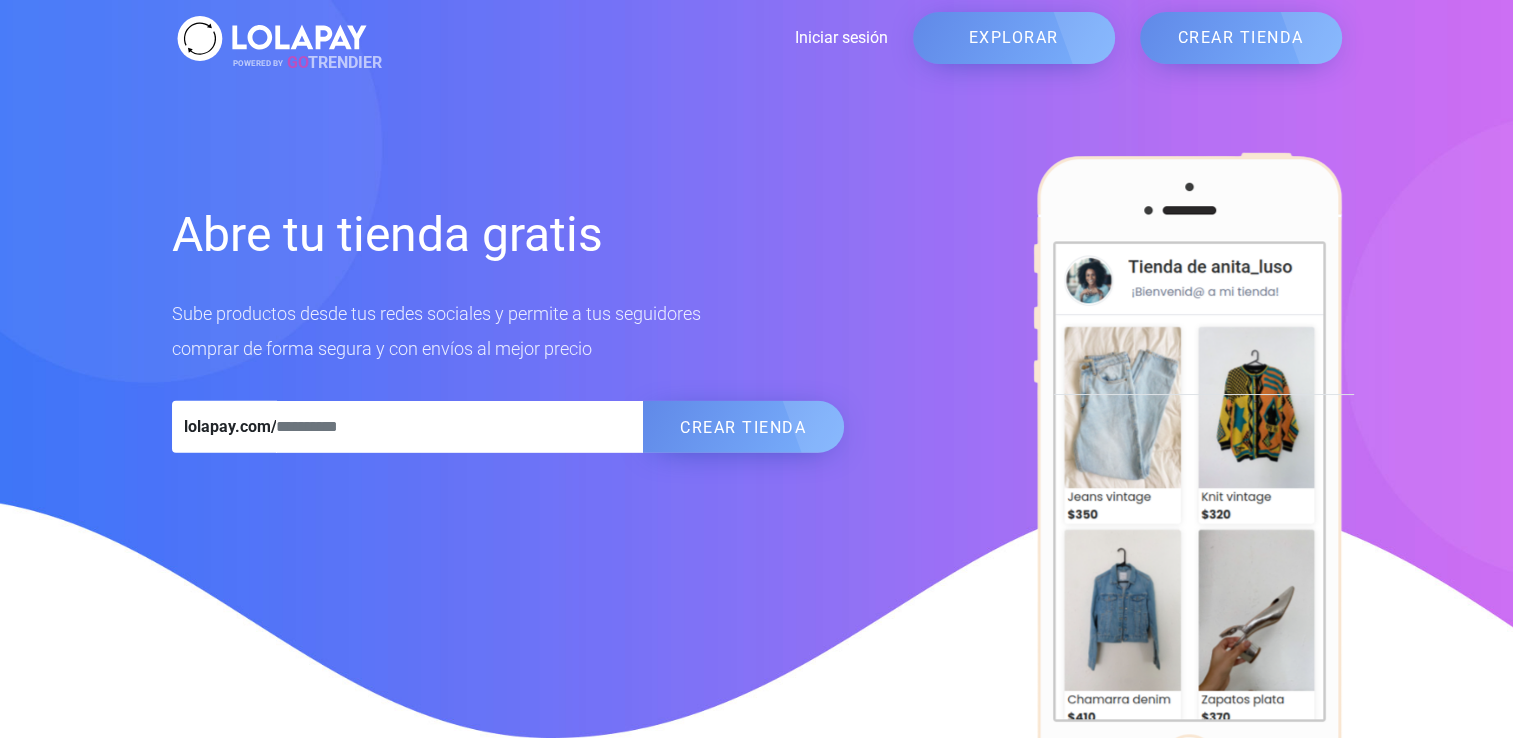 click at bounding box center [460, 427] 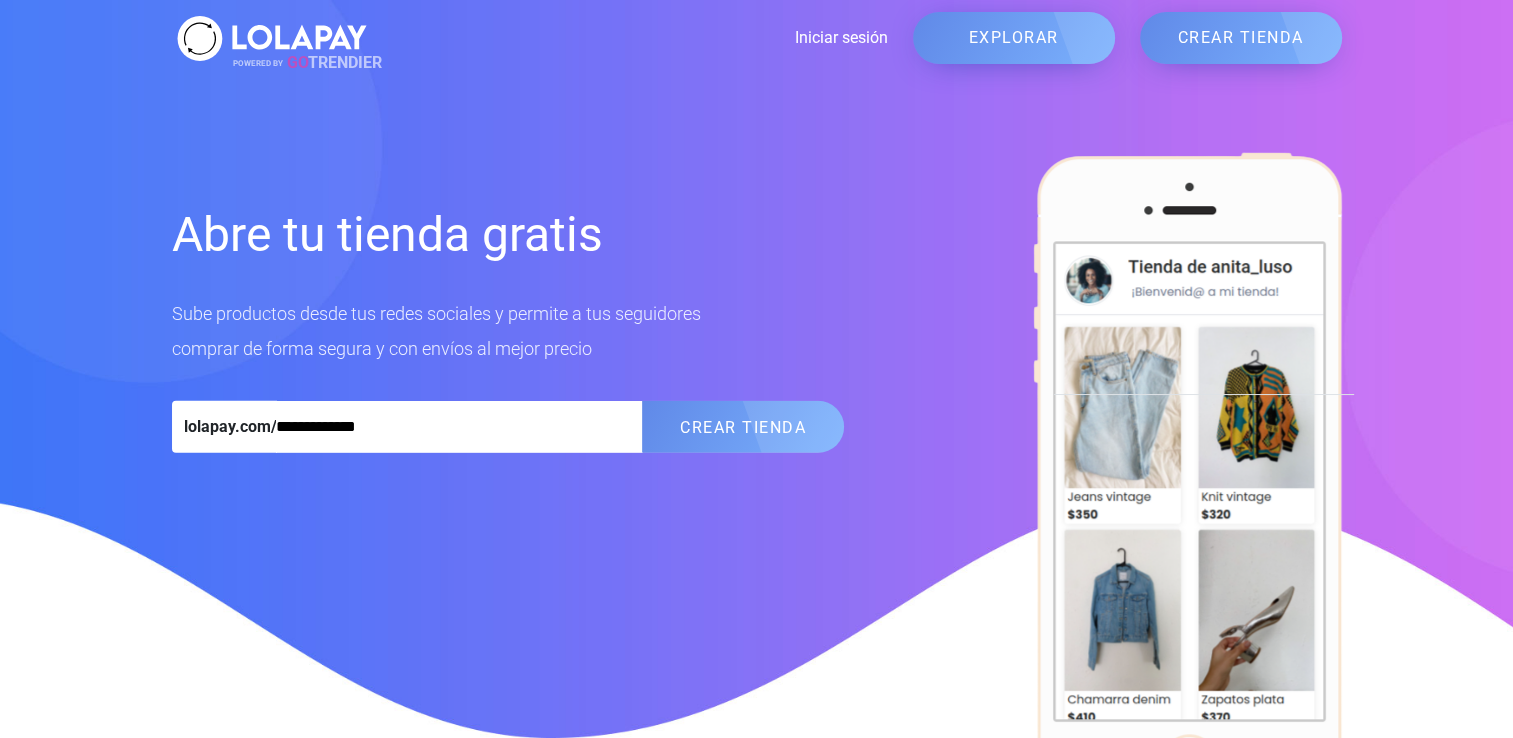 click on "CREAR TIENDA" at bounding box center (743, 427) 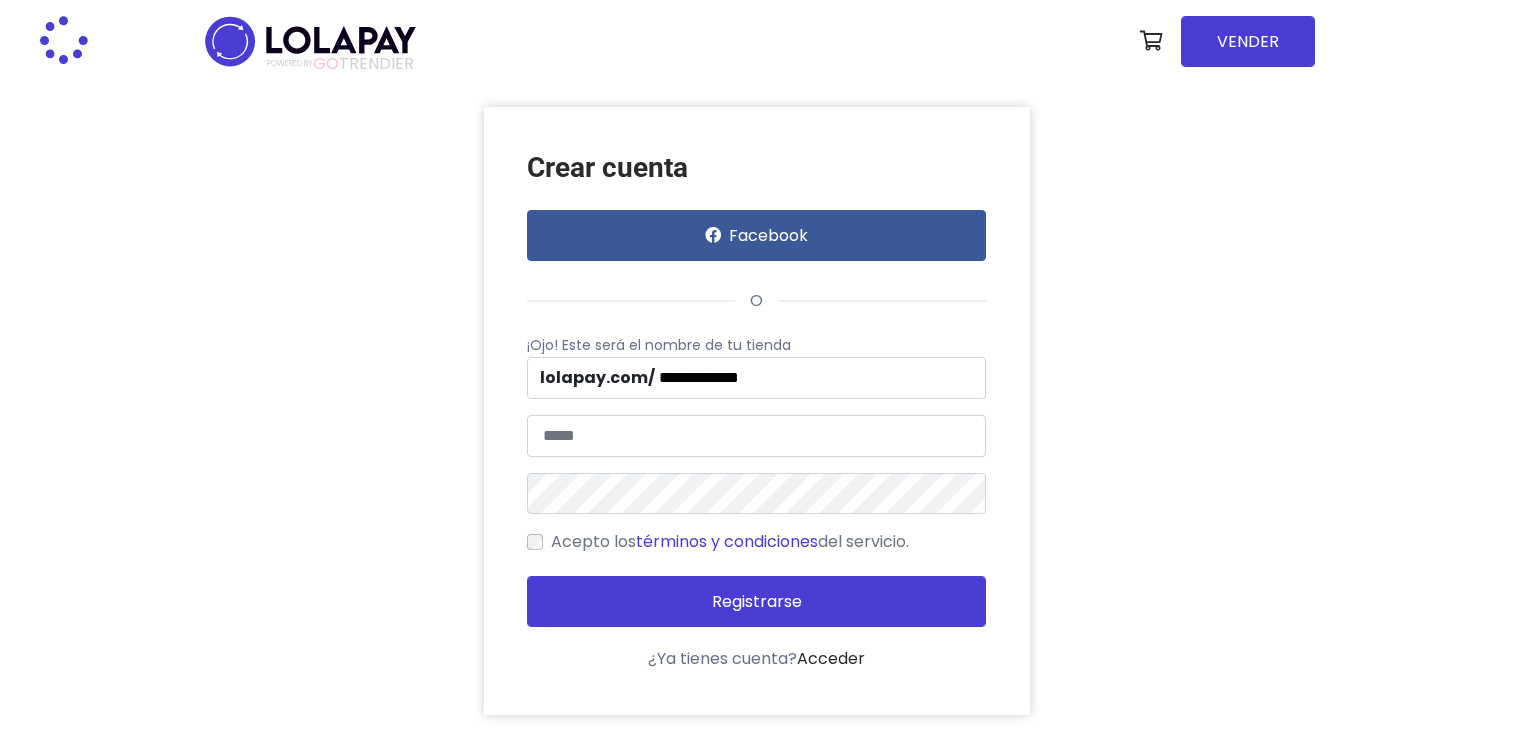 scroll, scrollTop: 0, scrollLeft: 0, axis: both 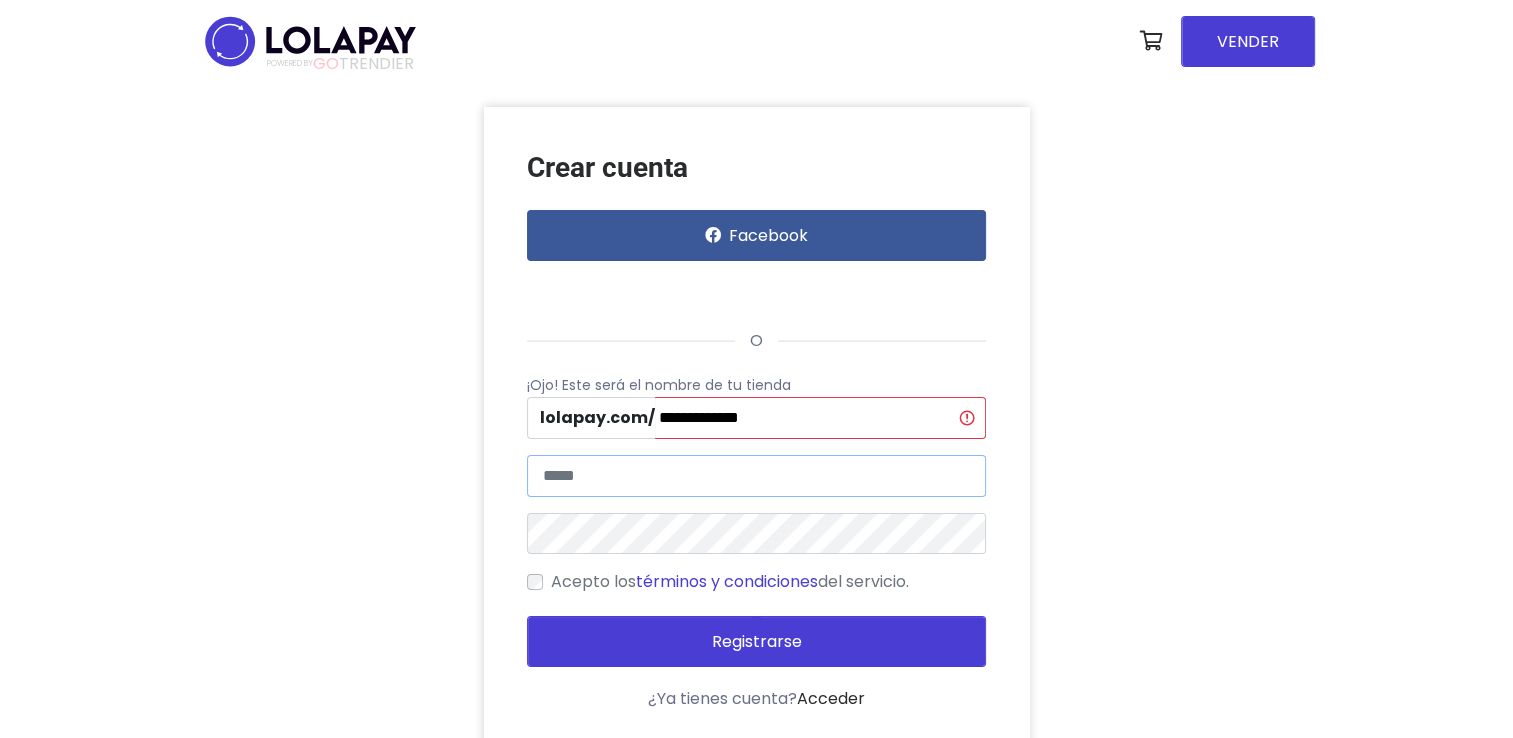 click at bounding box center [756, 476] 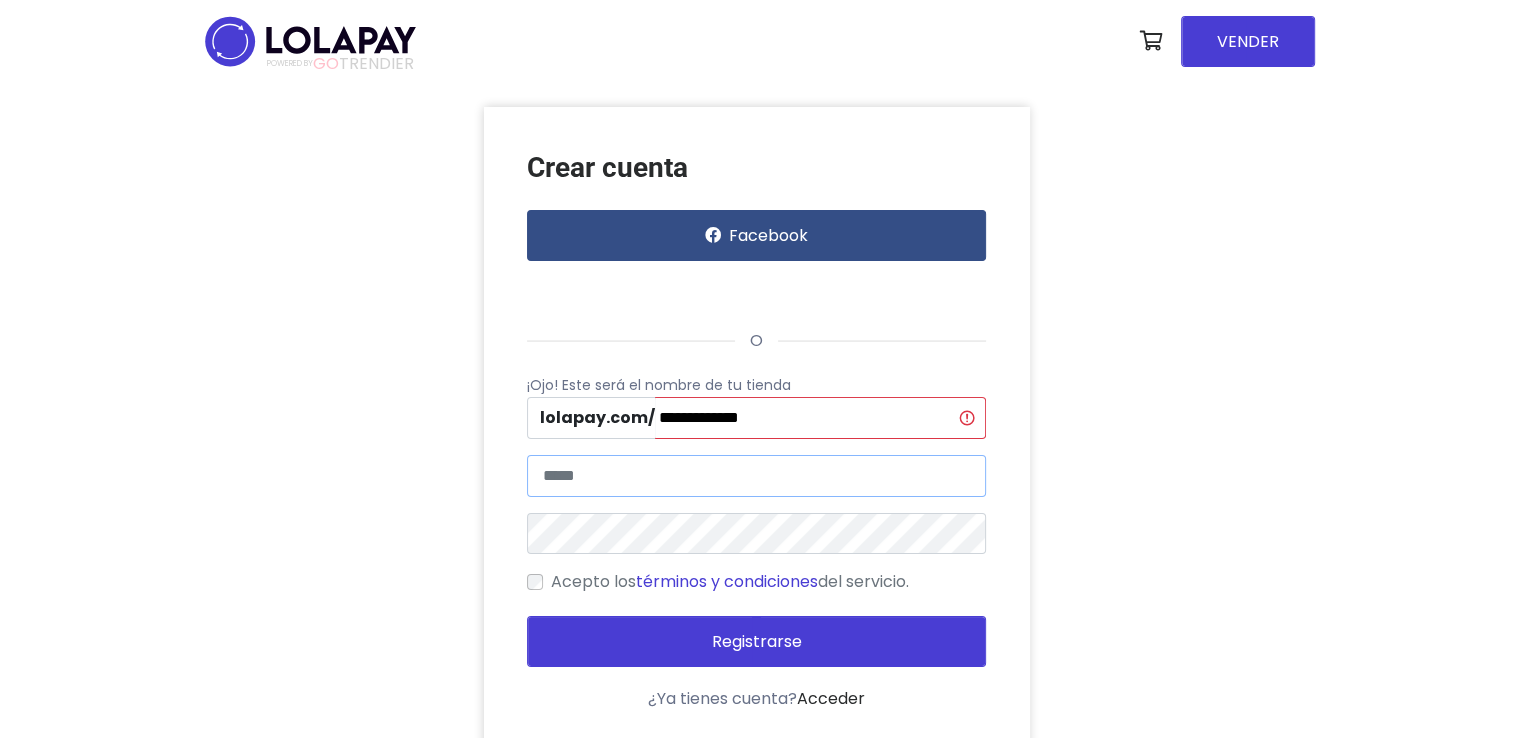 type on "**********" 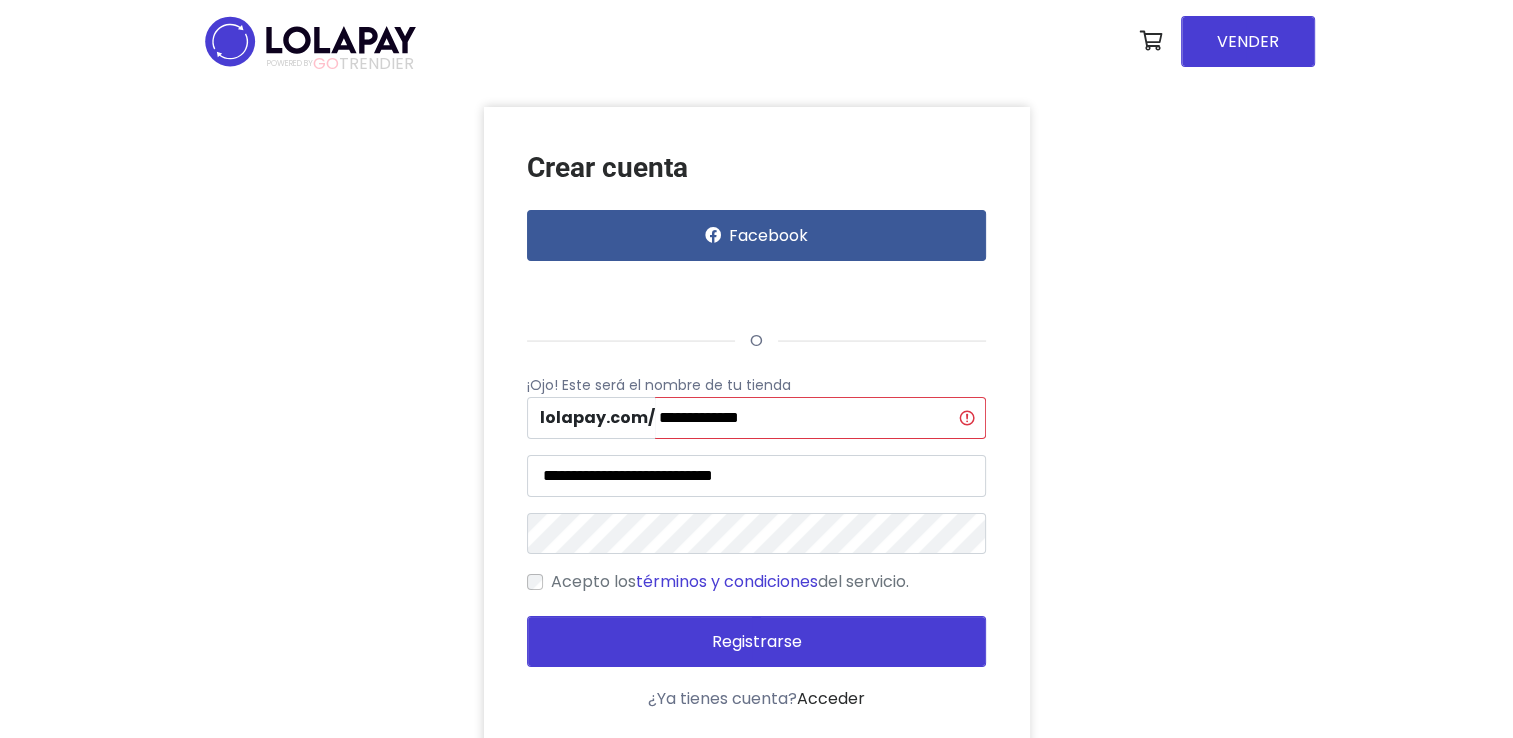 click on "Acepto los  términos y condiciones  del servicio." at bounding box center (730, 581) 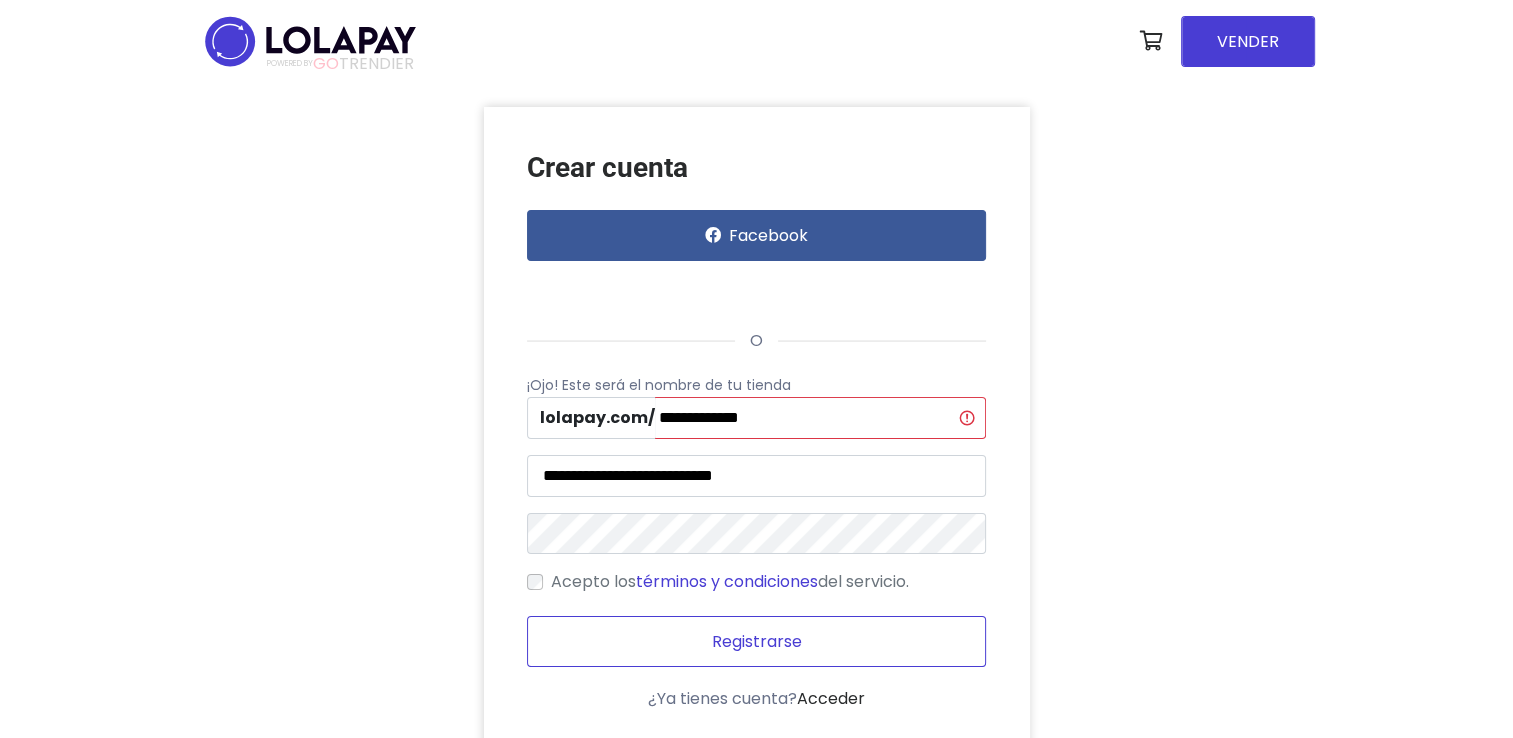 click on "Registrarse" at bounding box center (756, 641) 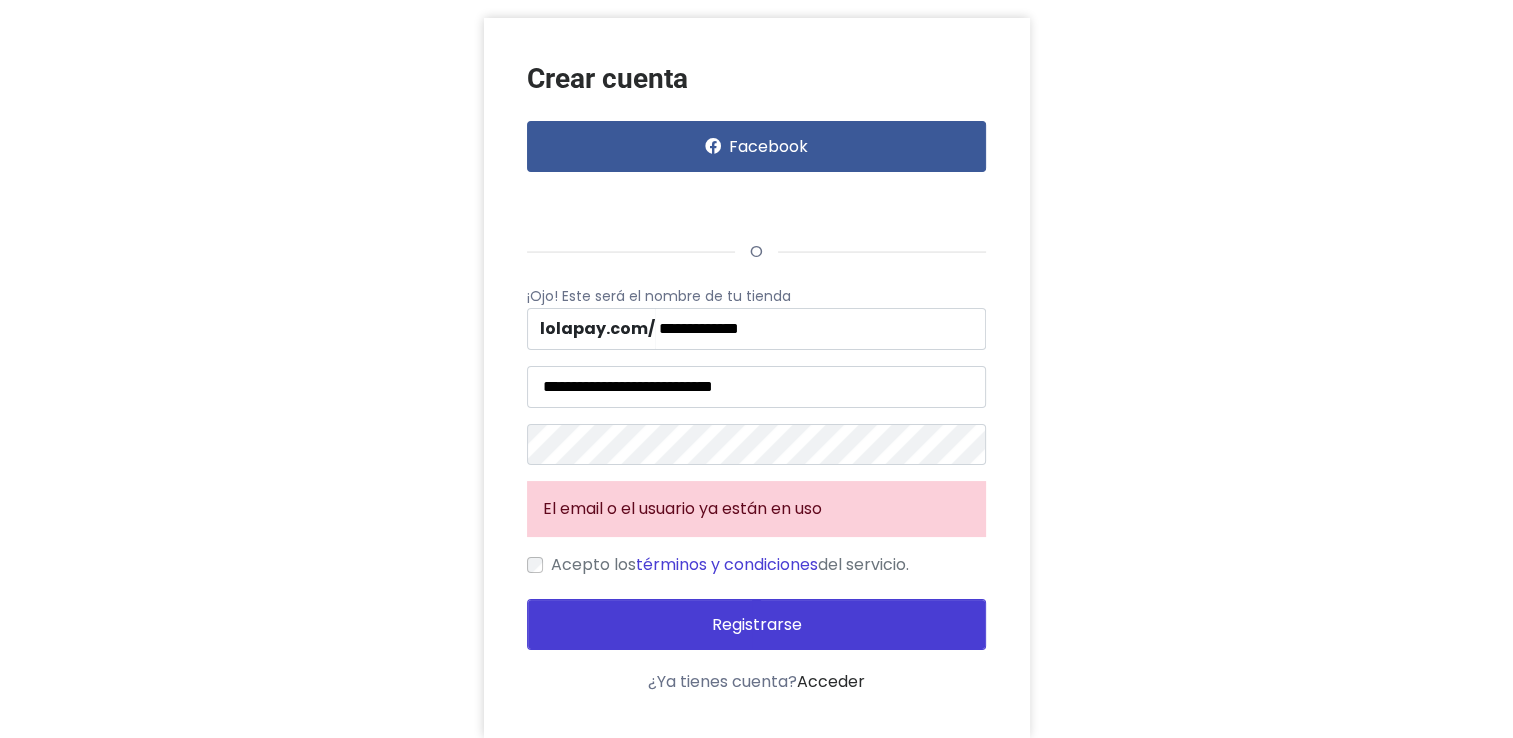 scroll, scrollTop: 300, scrollLeft: 0, axis: vertical 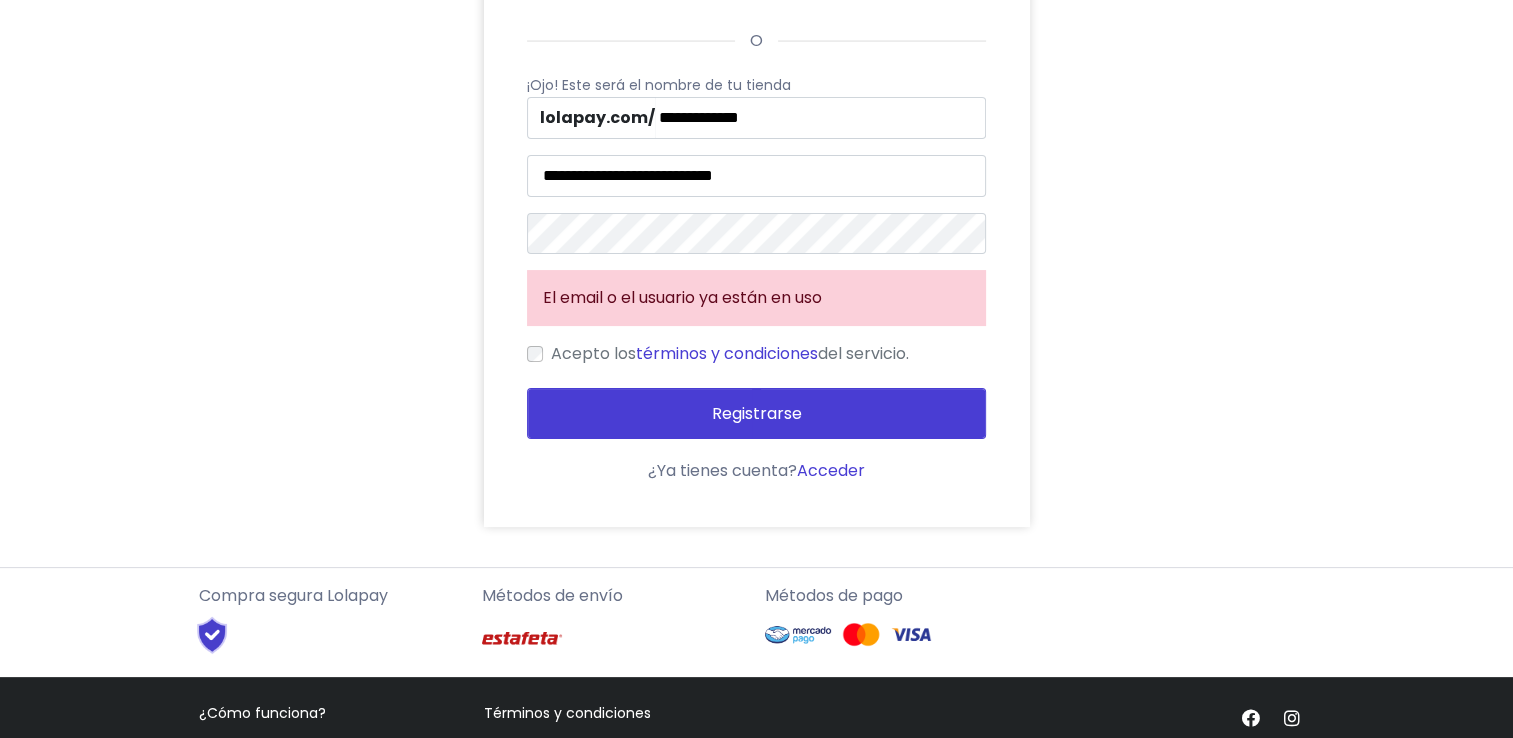 click on "Acceder" at bounding box center (831, 470) 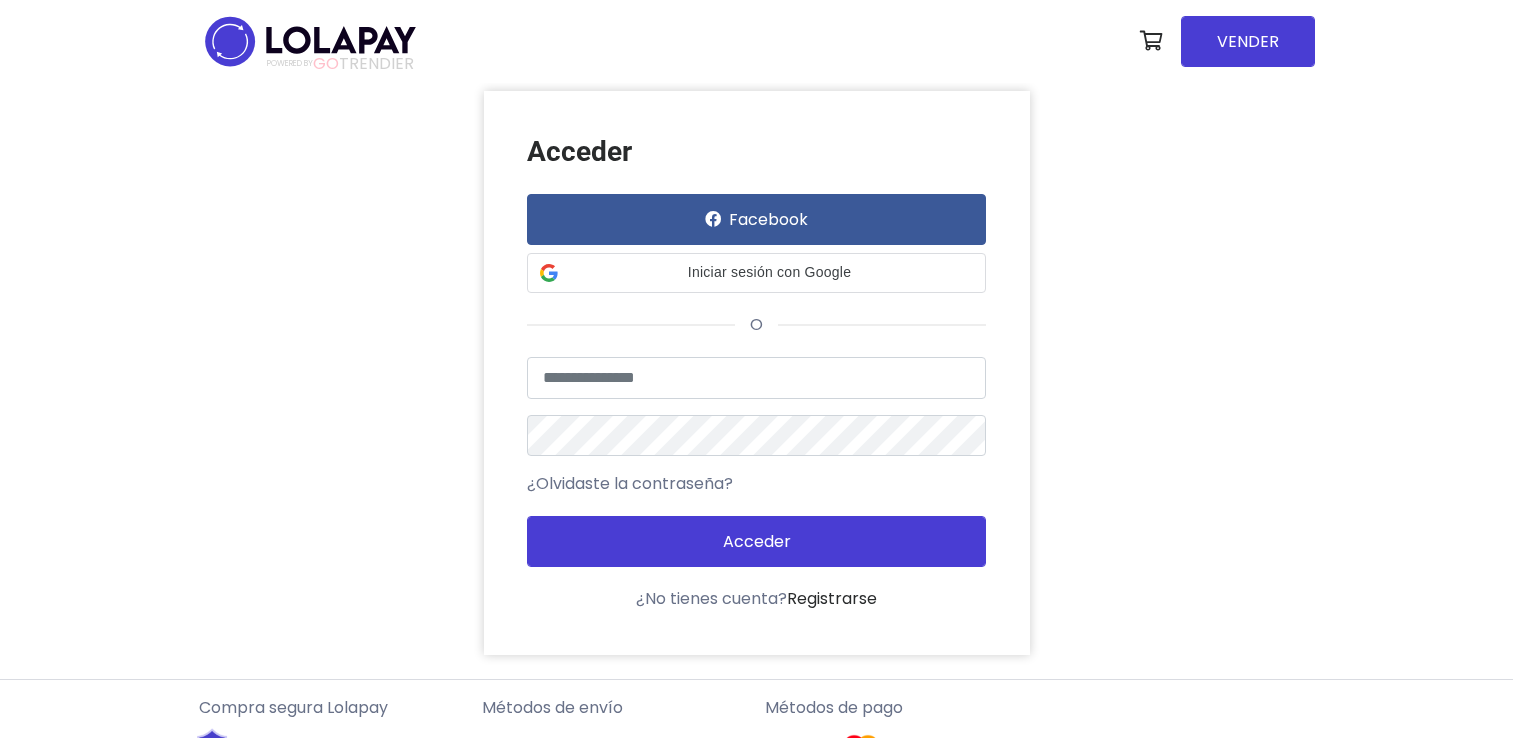 scroll, scrollTop: 0, scrollLeft: 0, axis: both 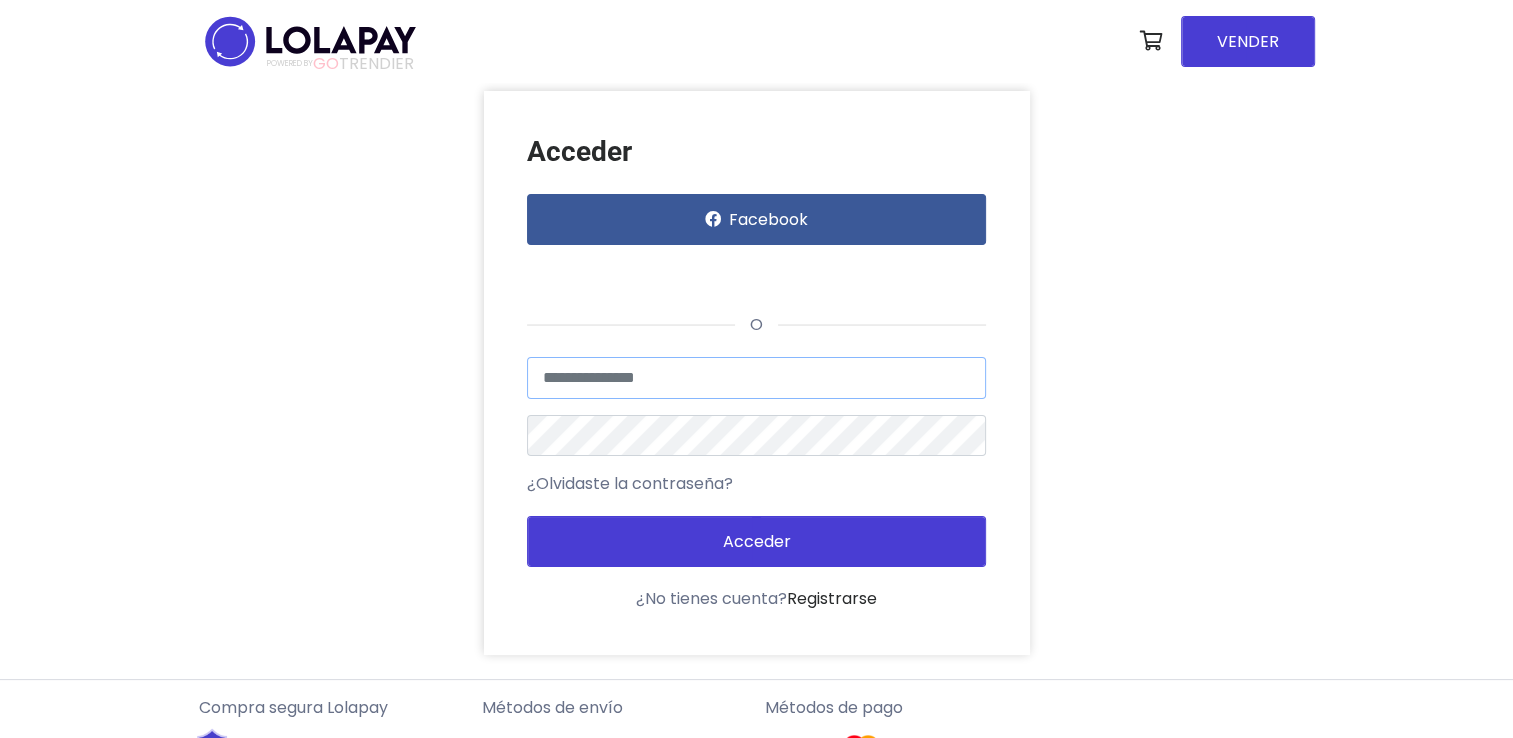 click at bounding box center [756, 378] 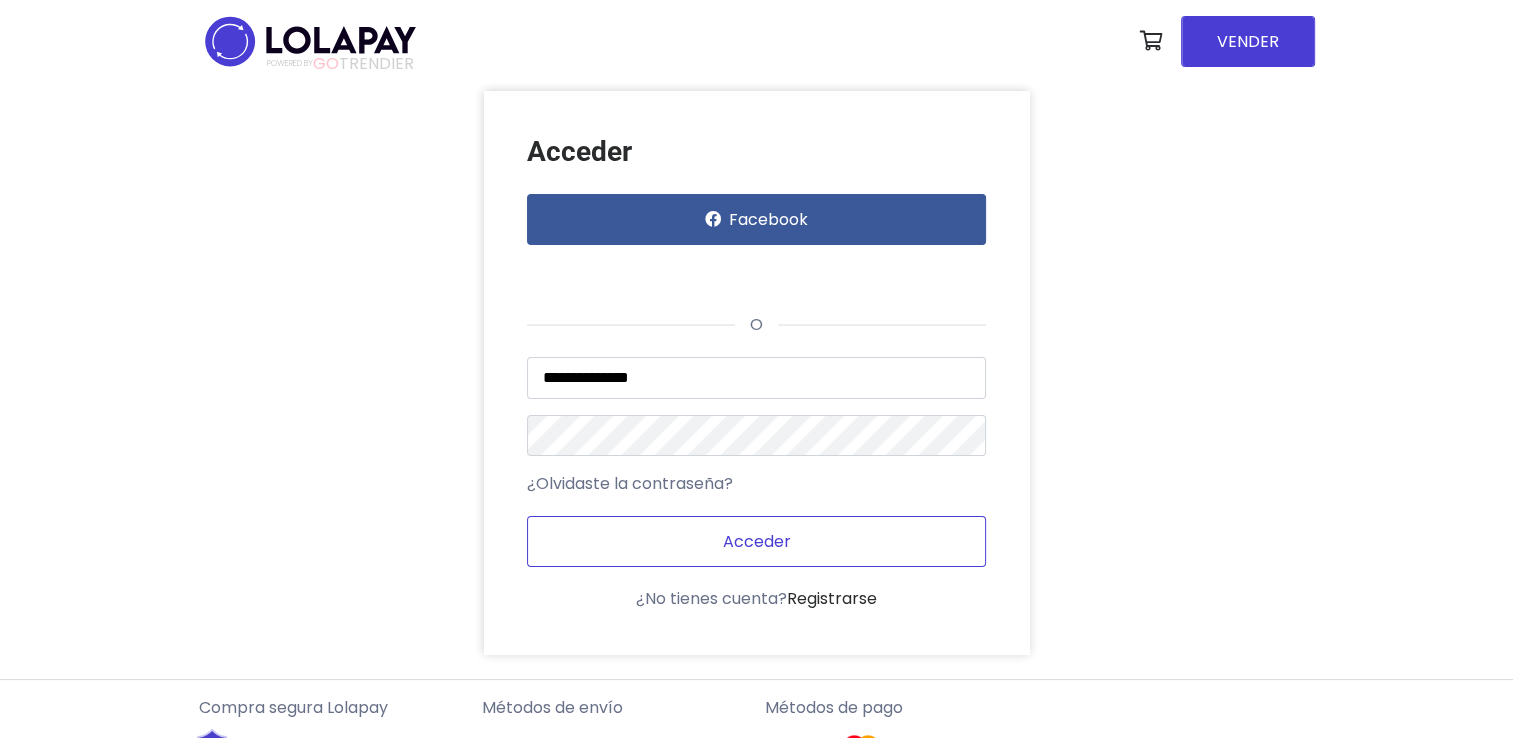 click on "Acceder" at bounding box center (756, 541) 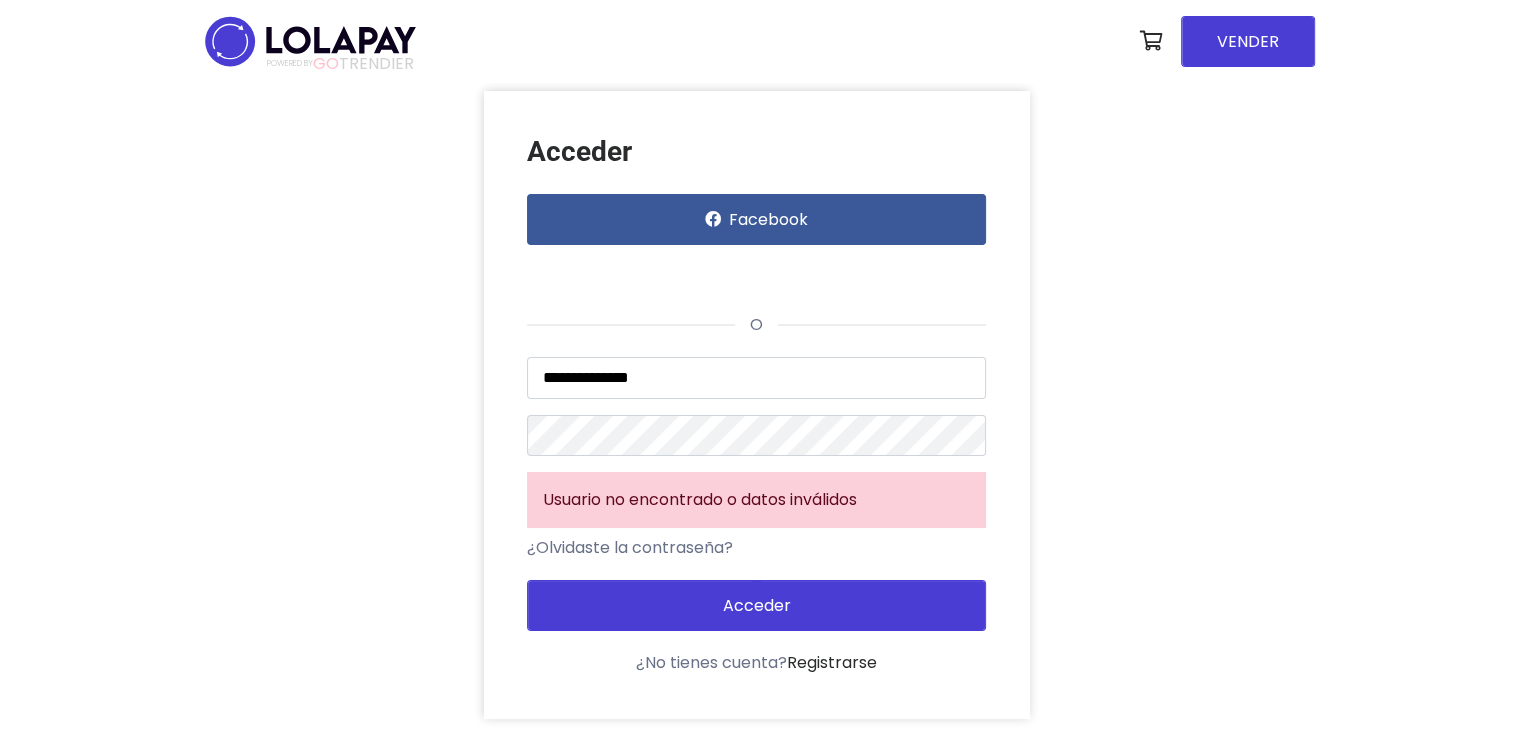 click on "¿Olvidaste la contraseña?" at bounding box center (630, 548) 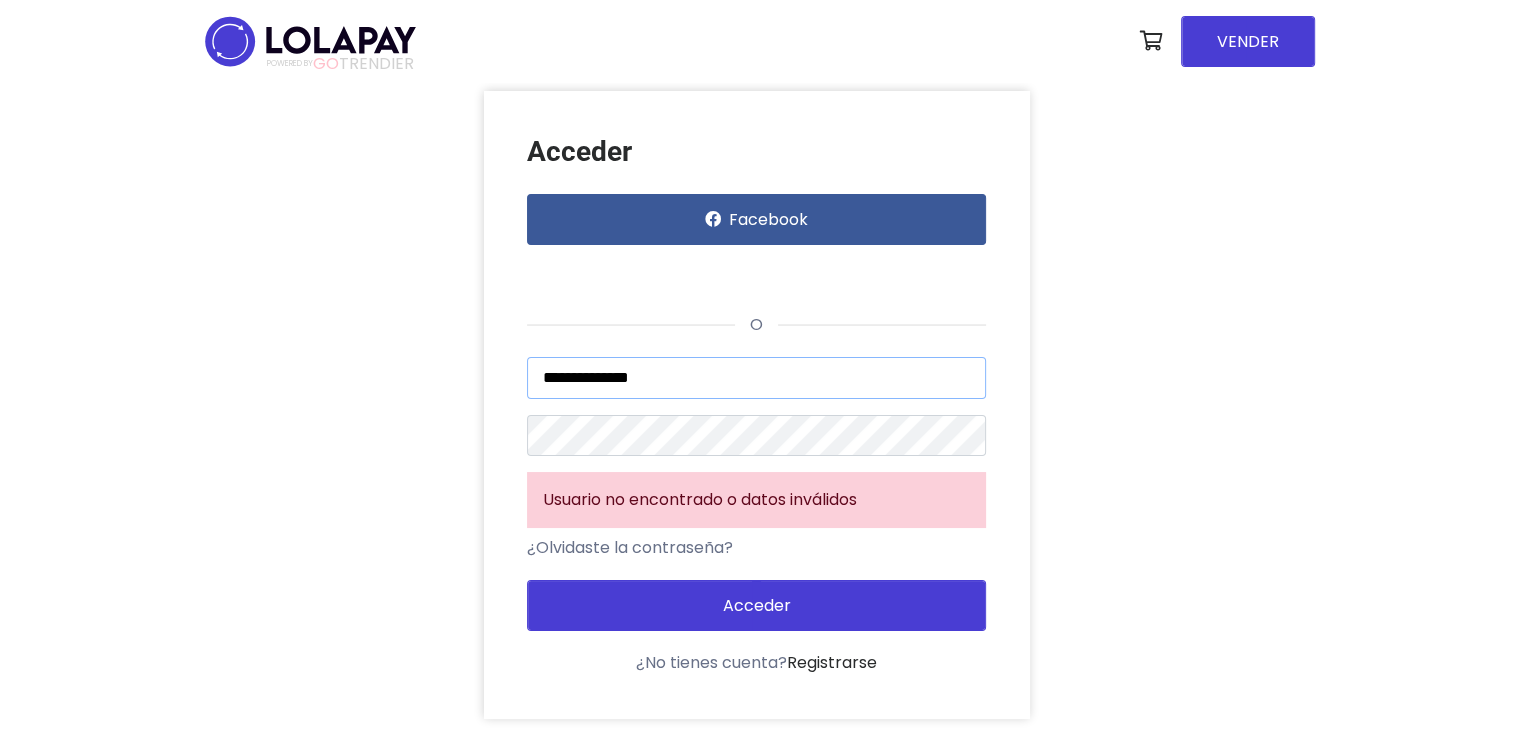 click on "**********" at bounding box center (756, 378) 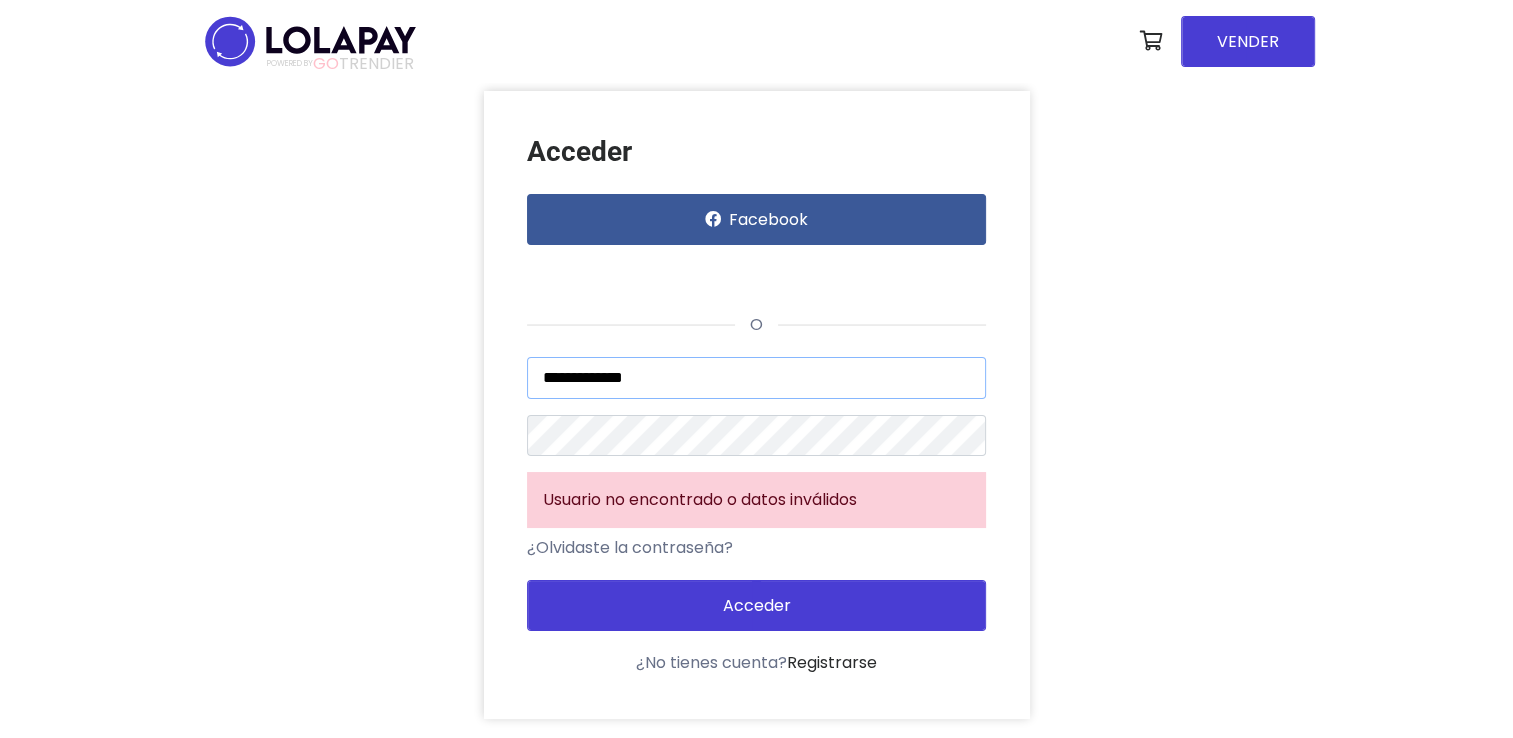 type on "**********" 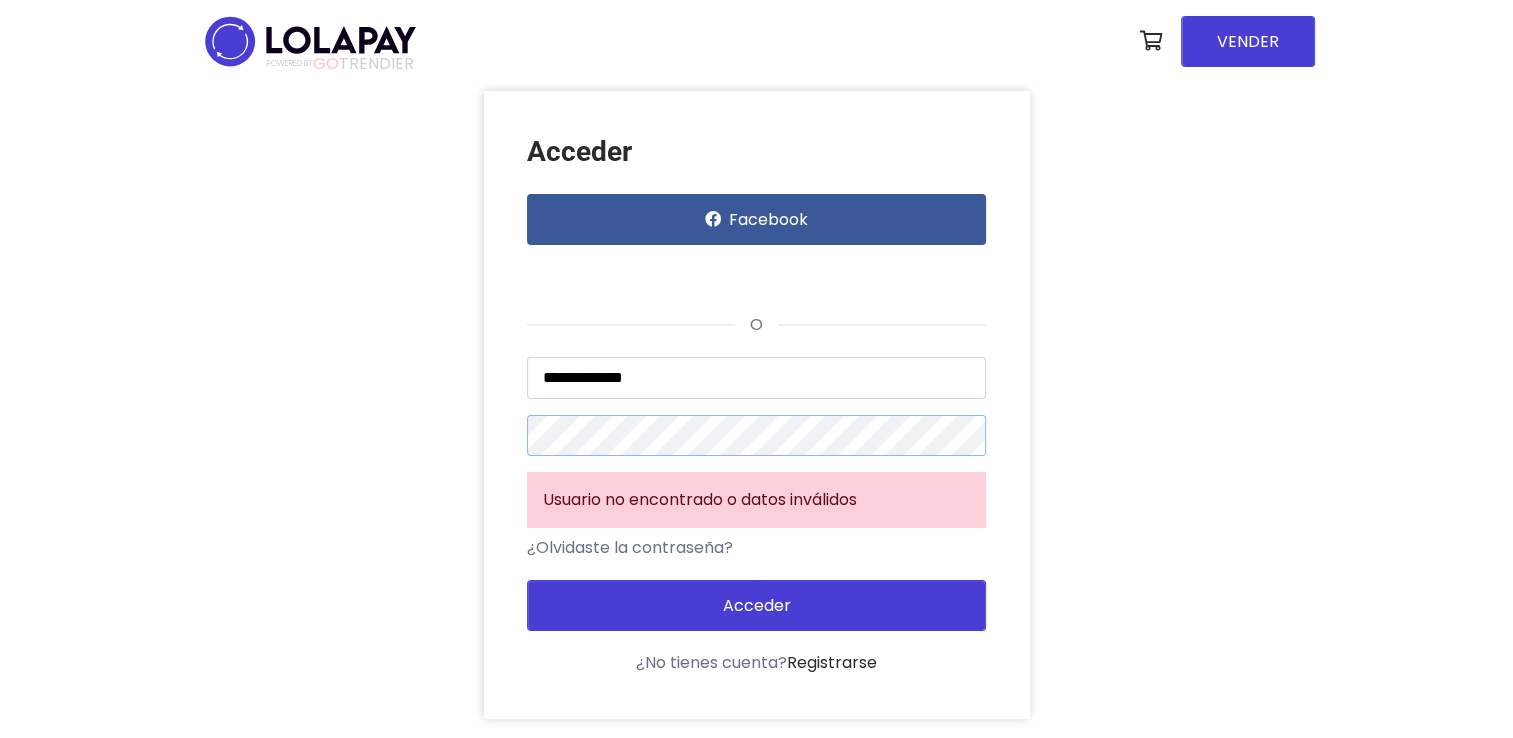 click on "**********" at bounding box center [757, 405] 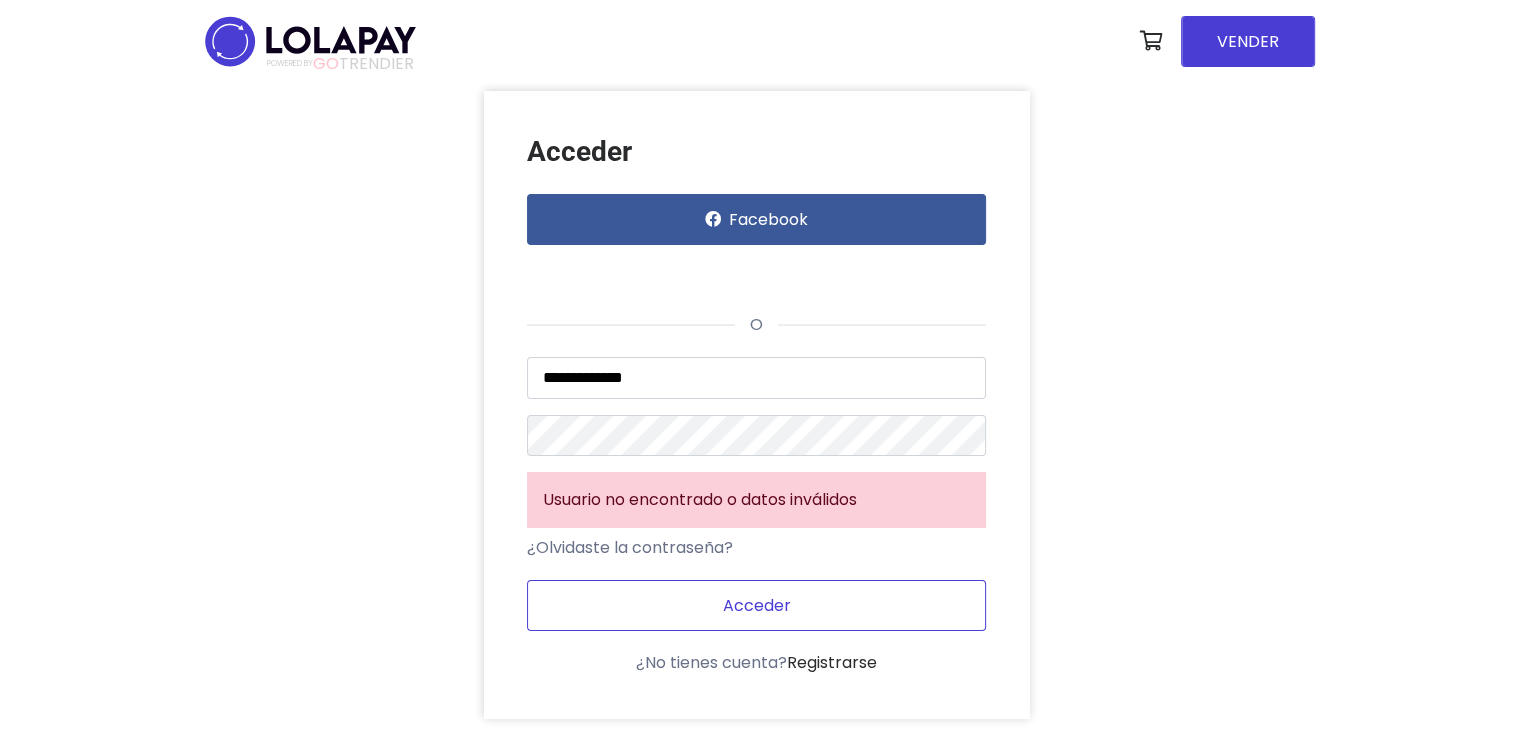 click on "Acceder" at bounding box center (756, 605) 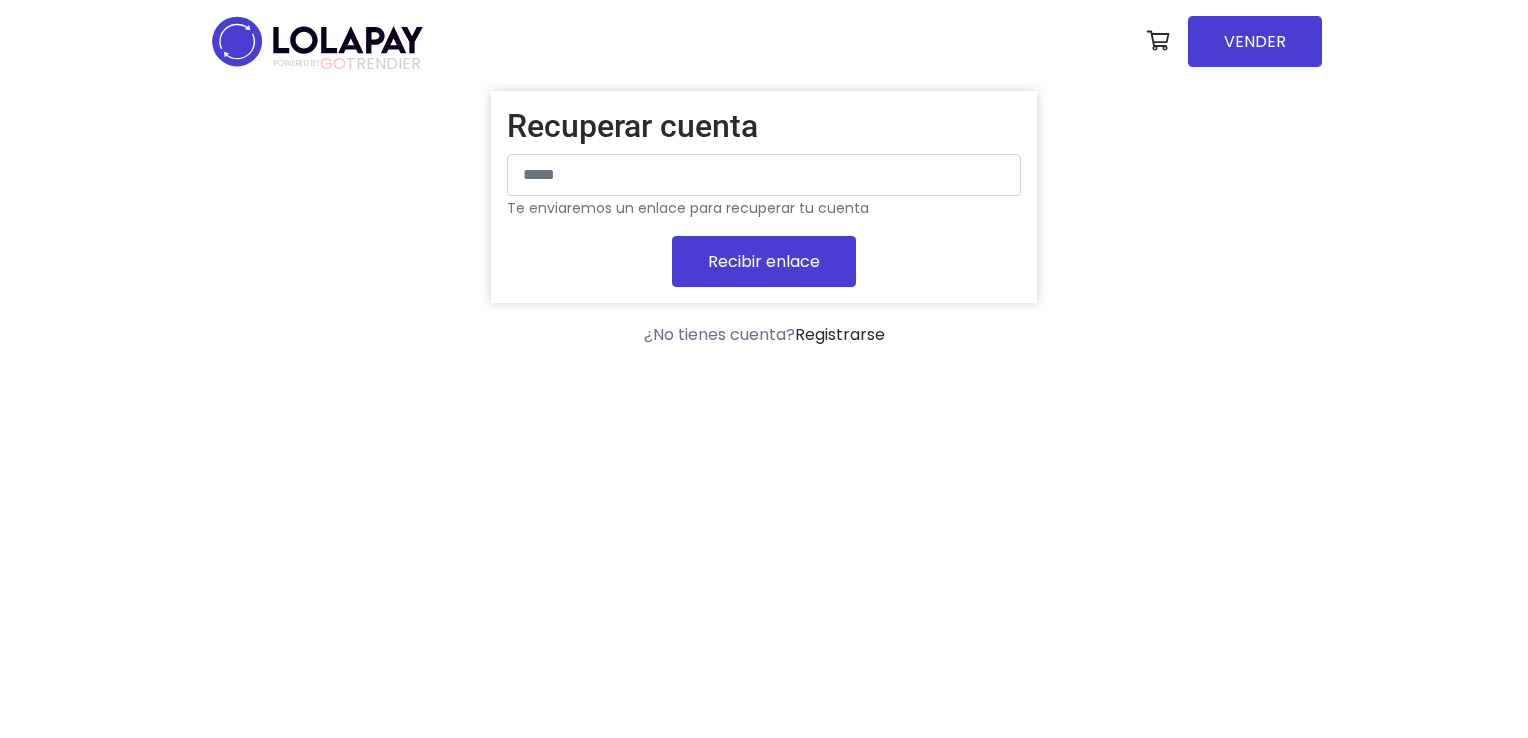 scroll, scrollTop: 0, scrollLeft: 0, axis: both 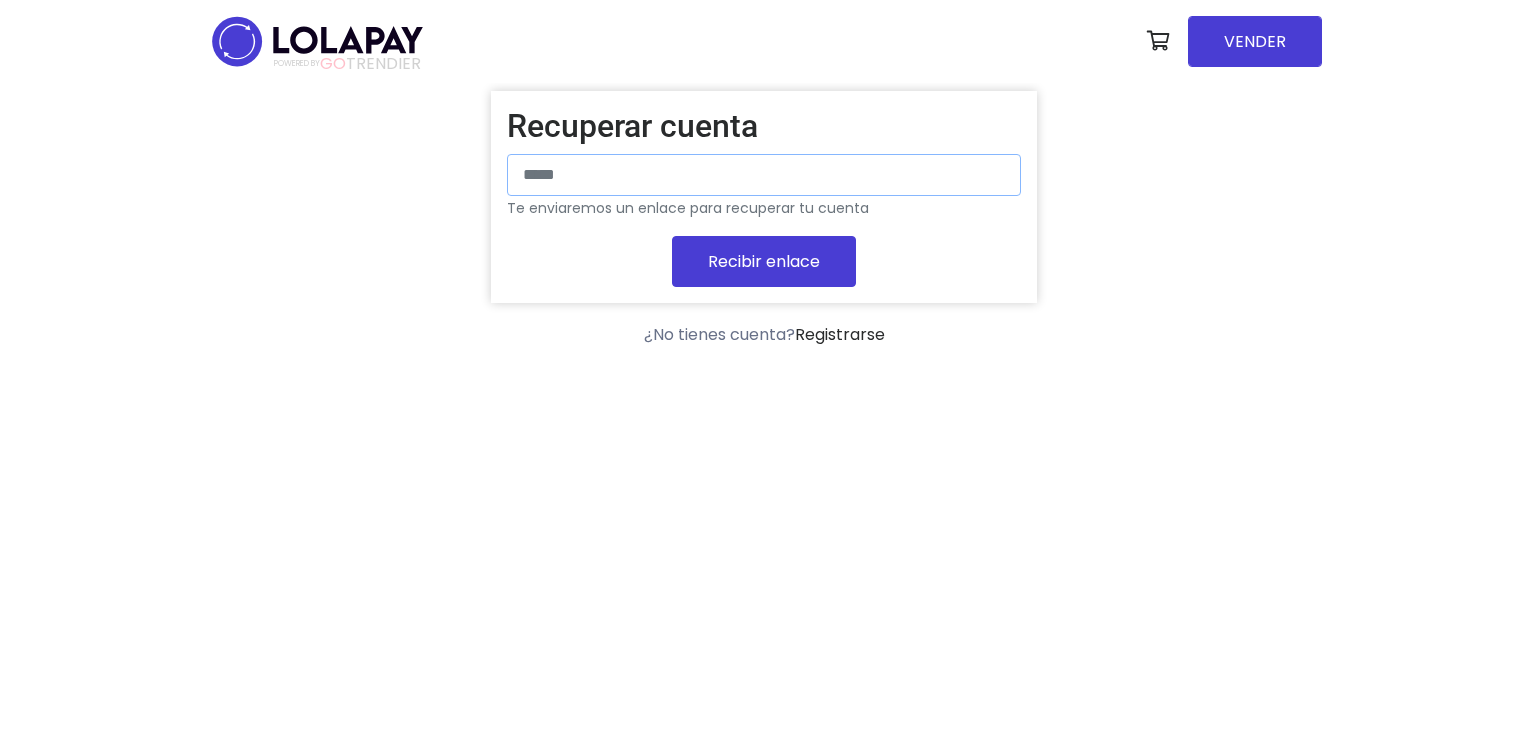 click at bounding box center (764, 175) 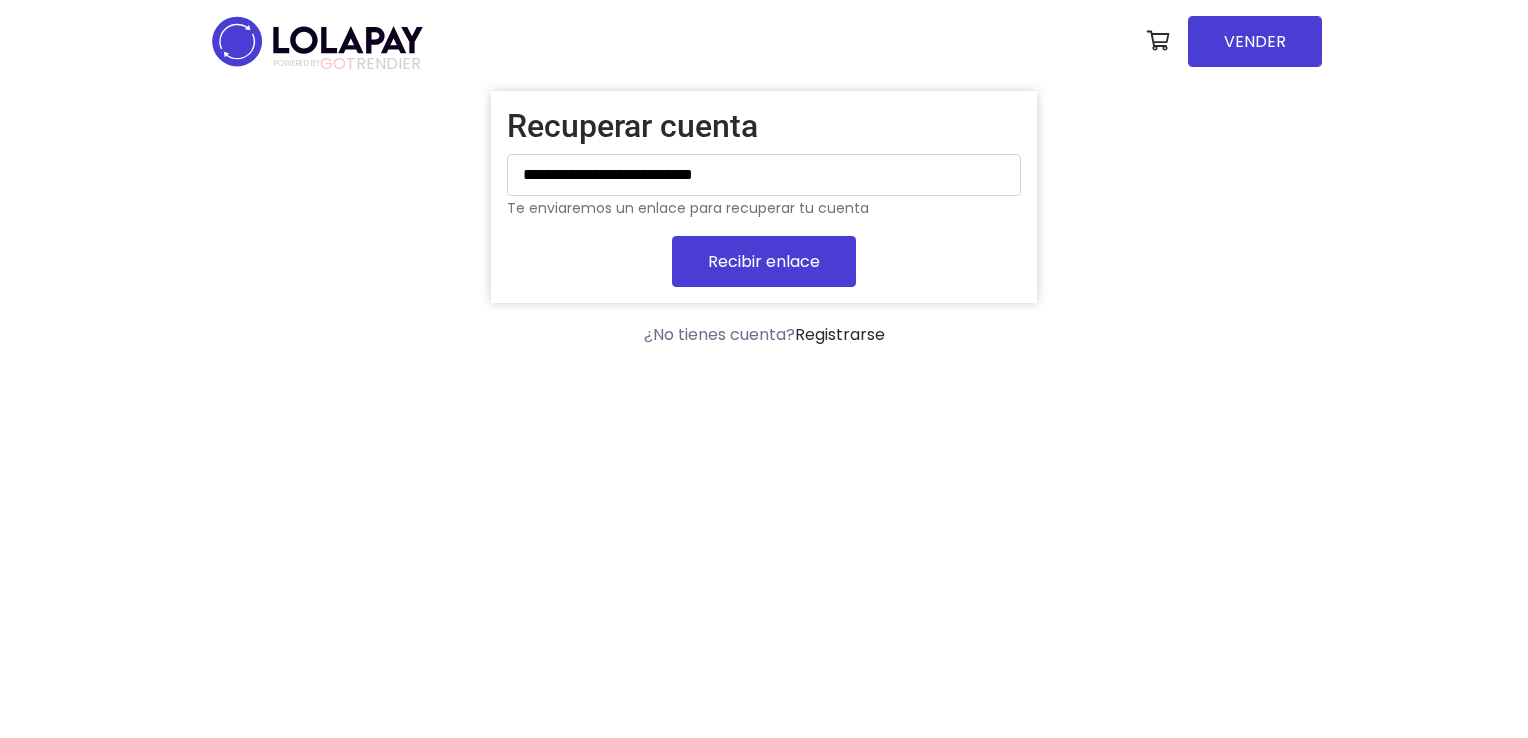 click on "Recibir enlace" at bounding box center (764, 261) 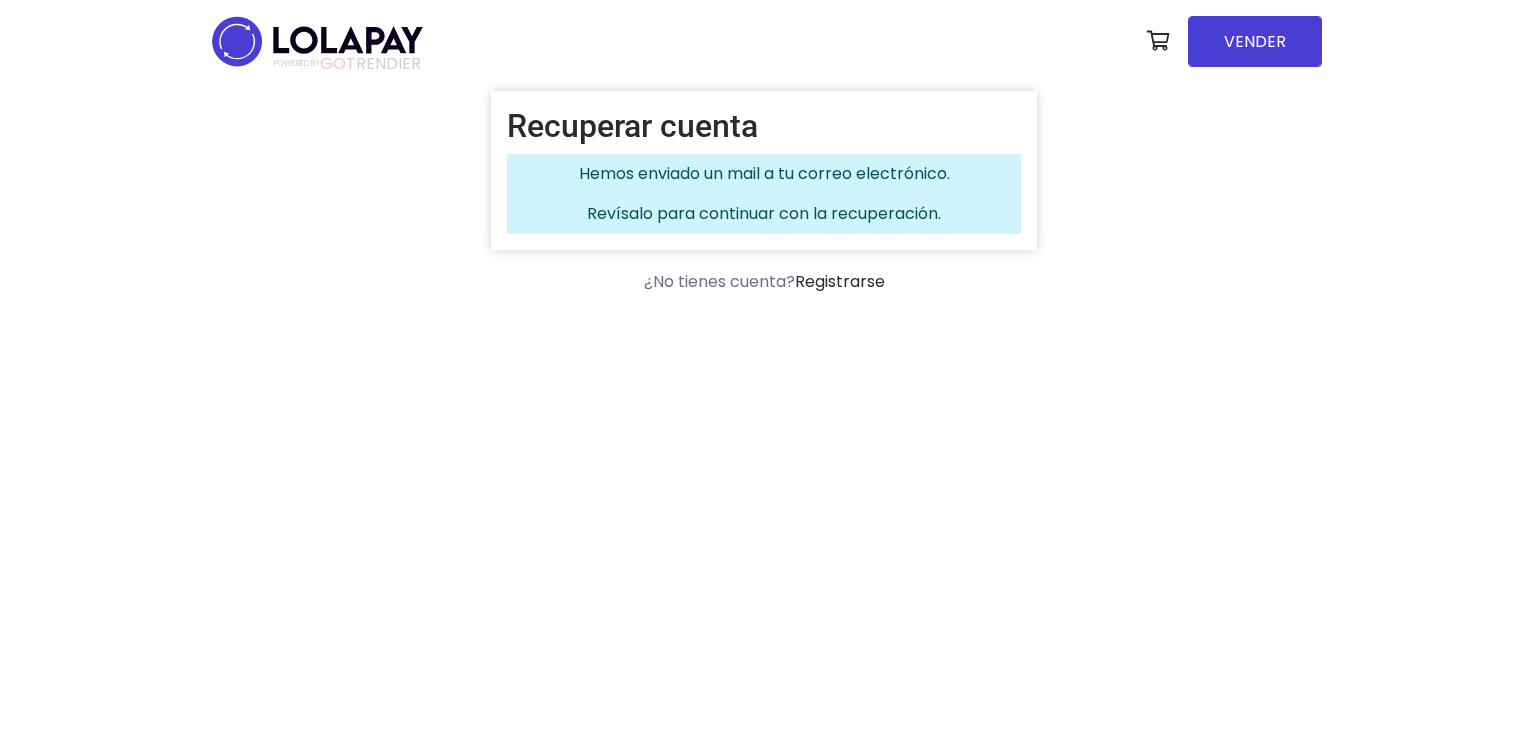 scroll, scrollTop: 0, scrollLeft: 0, axis: both 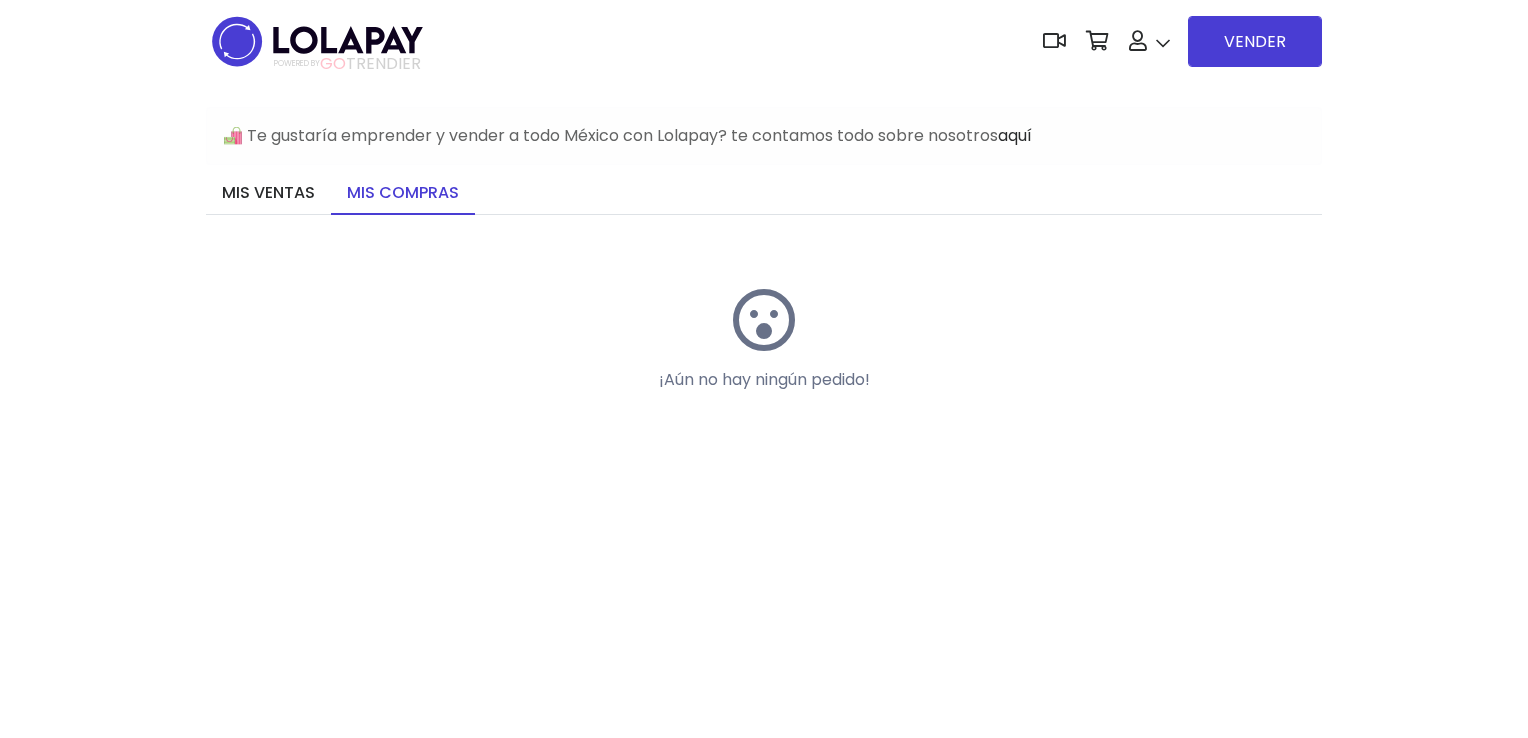 click on "¡Aún no hay ningún pedido!" at bounding box center [764, 352] 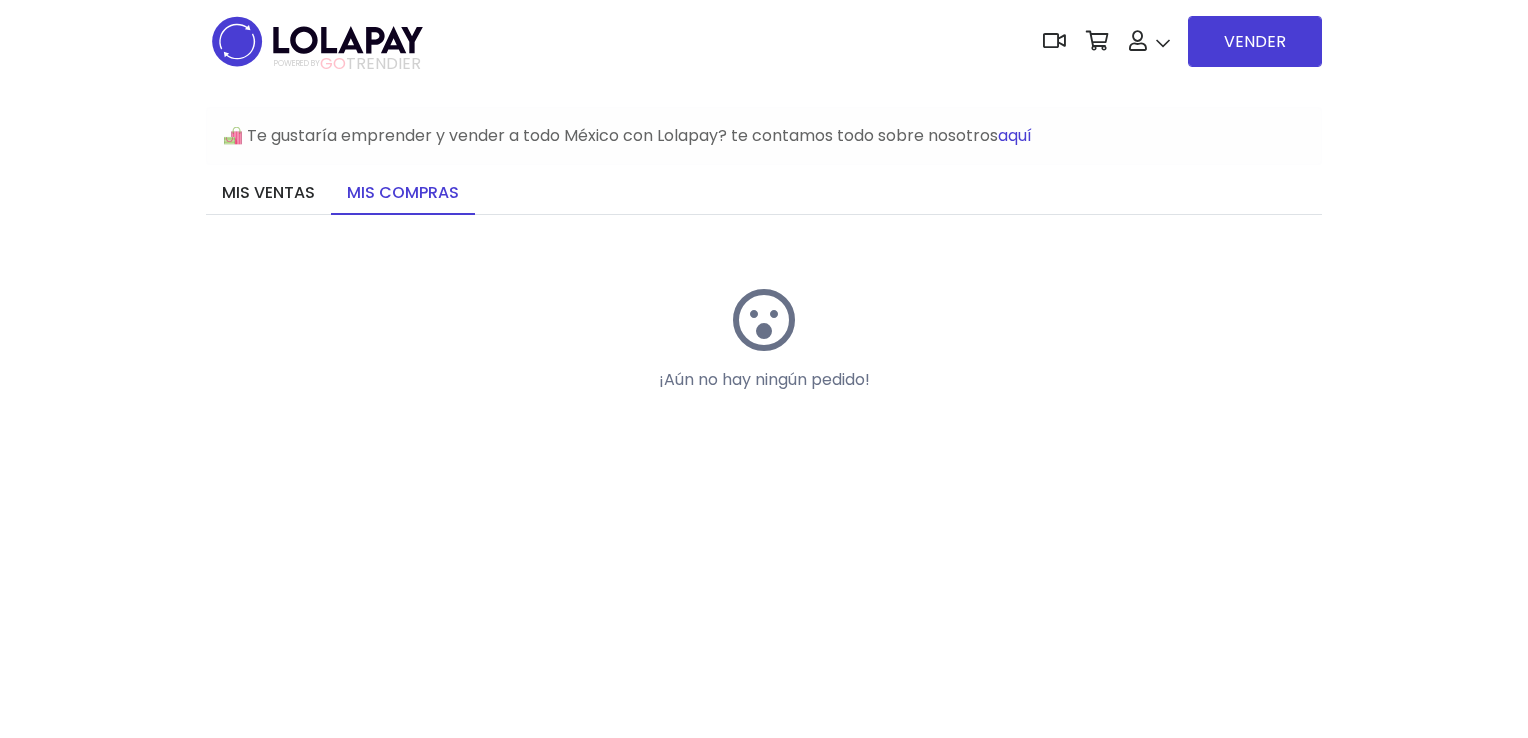 click on "aquí" at bounding box center [1015, 135] 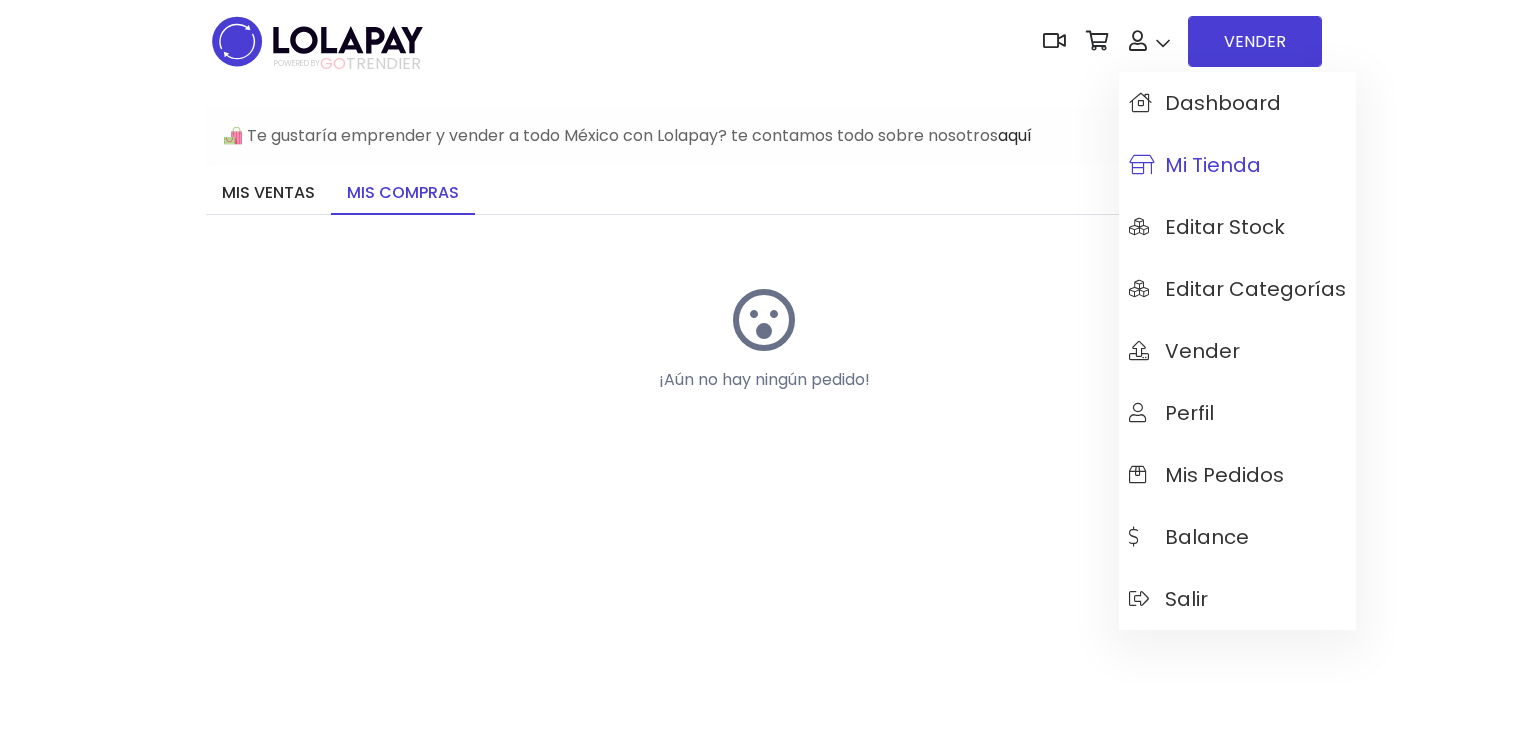 click on "Mi tienda" at bounding box center (1195, 165) 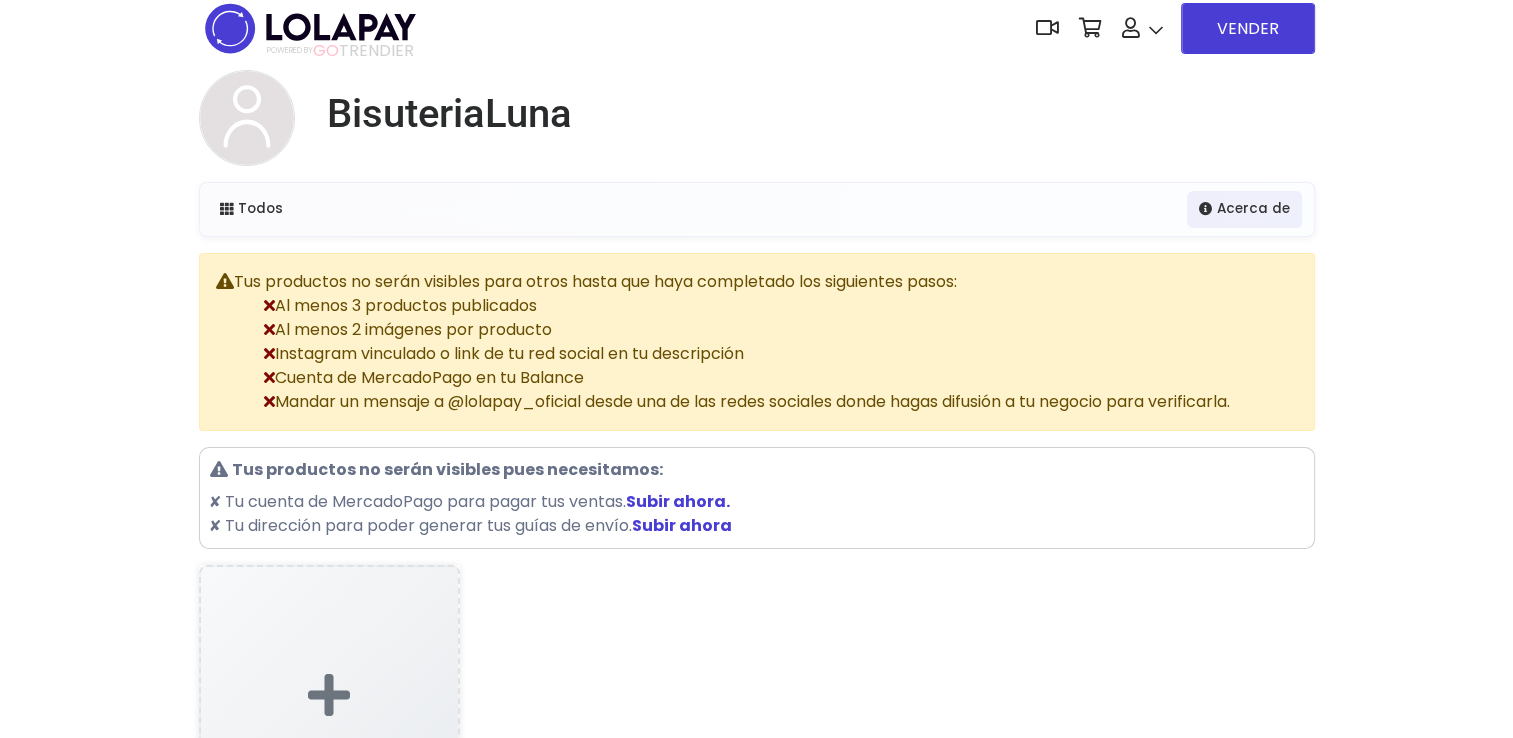 scroll, scrollTop: 0, scrollLeft: 0, axis: both 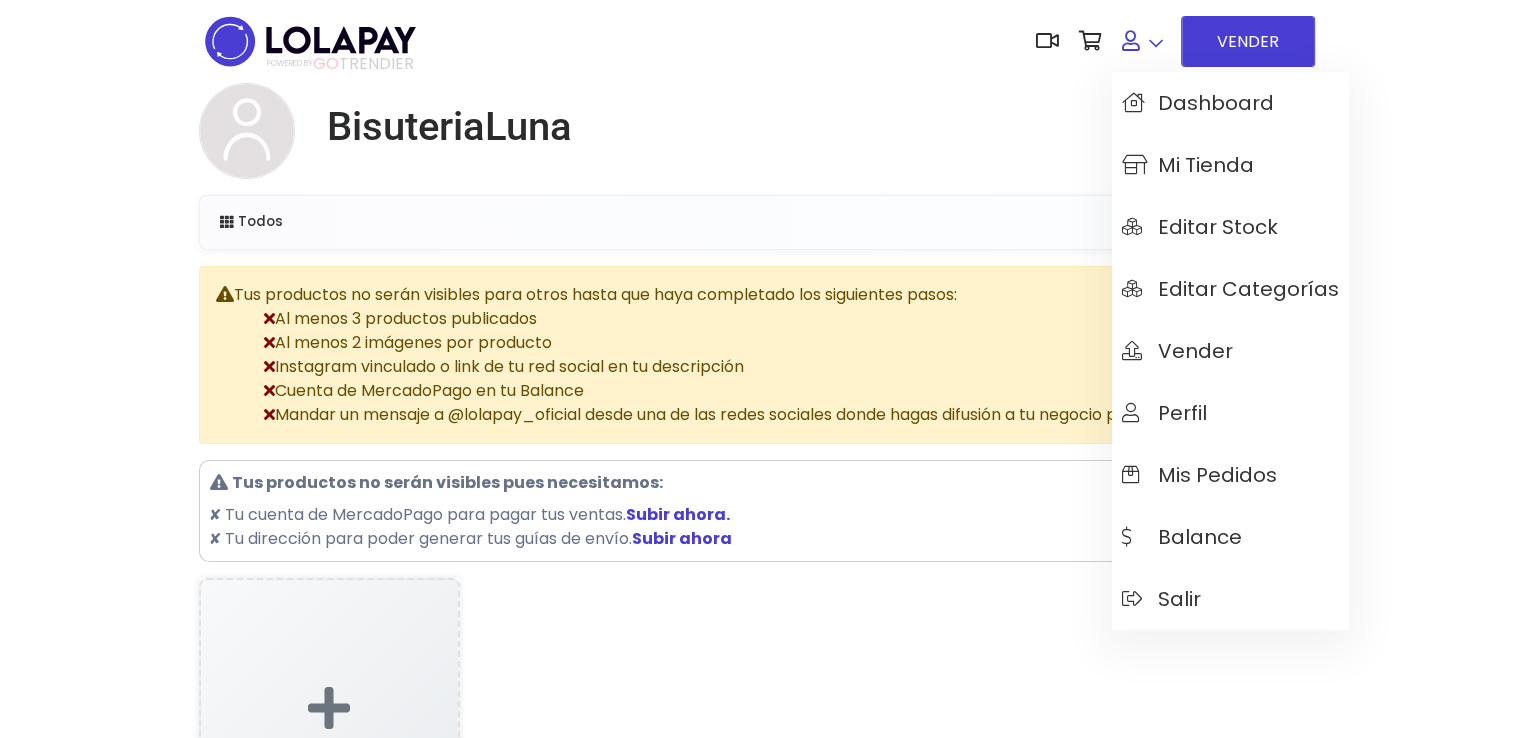 click at bounding box center [1131, 41] 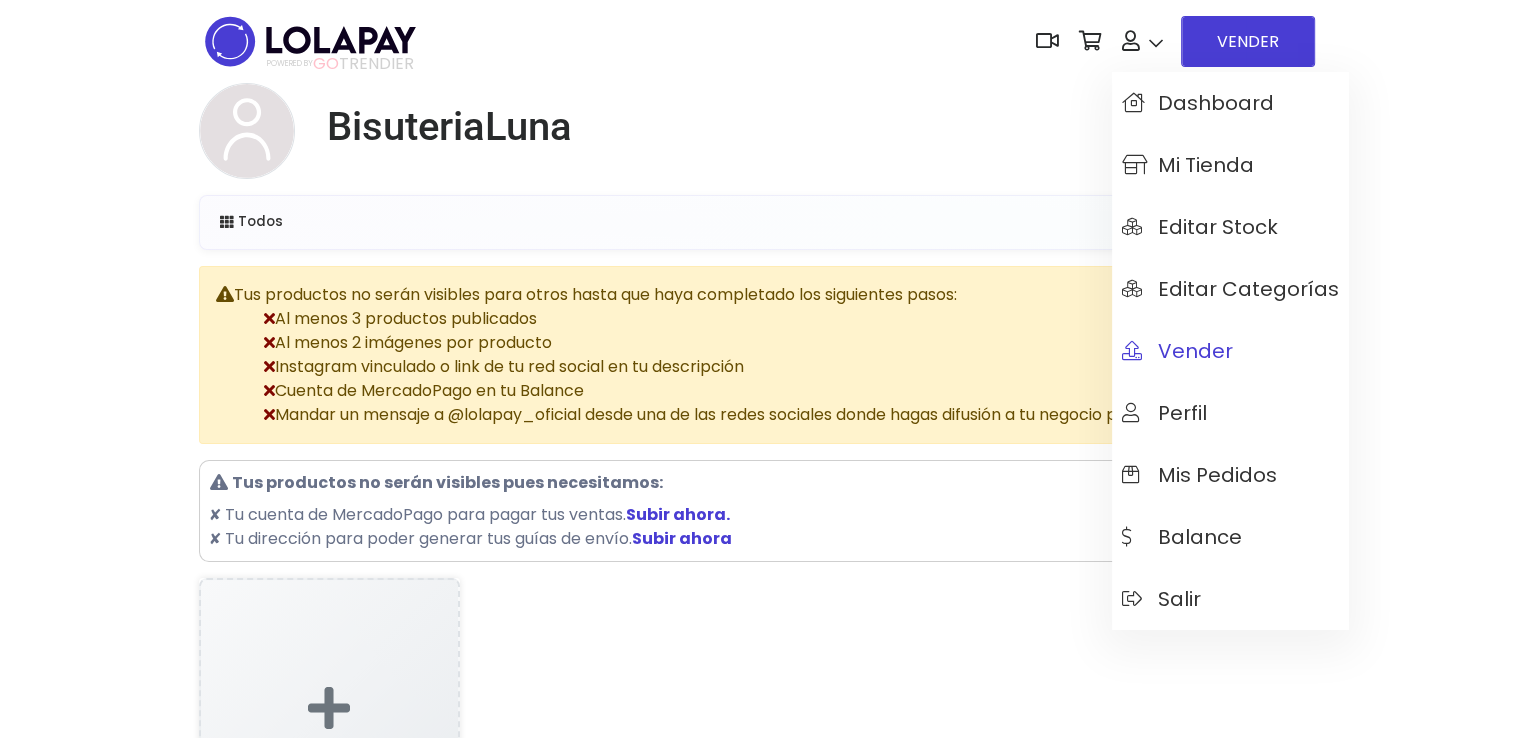 click on "Vender" at bounding box center [1177, 351] 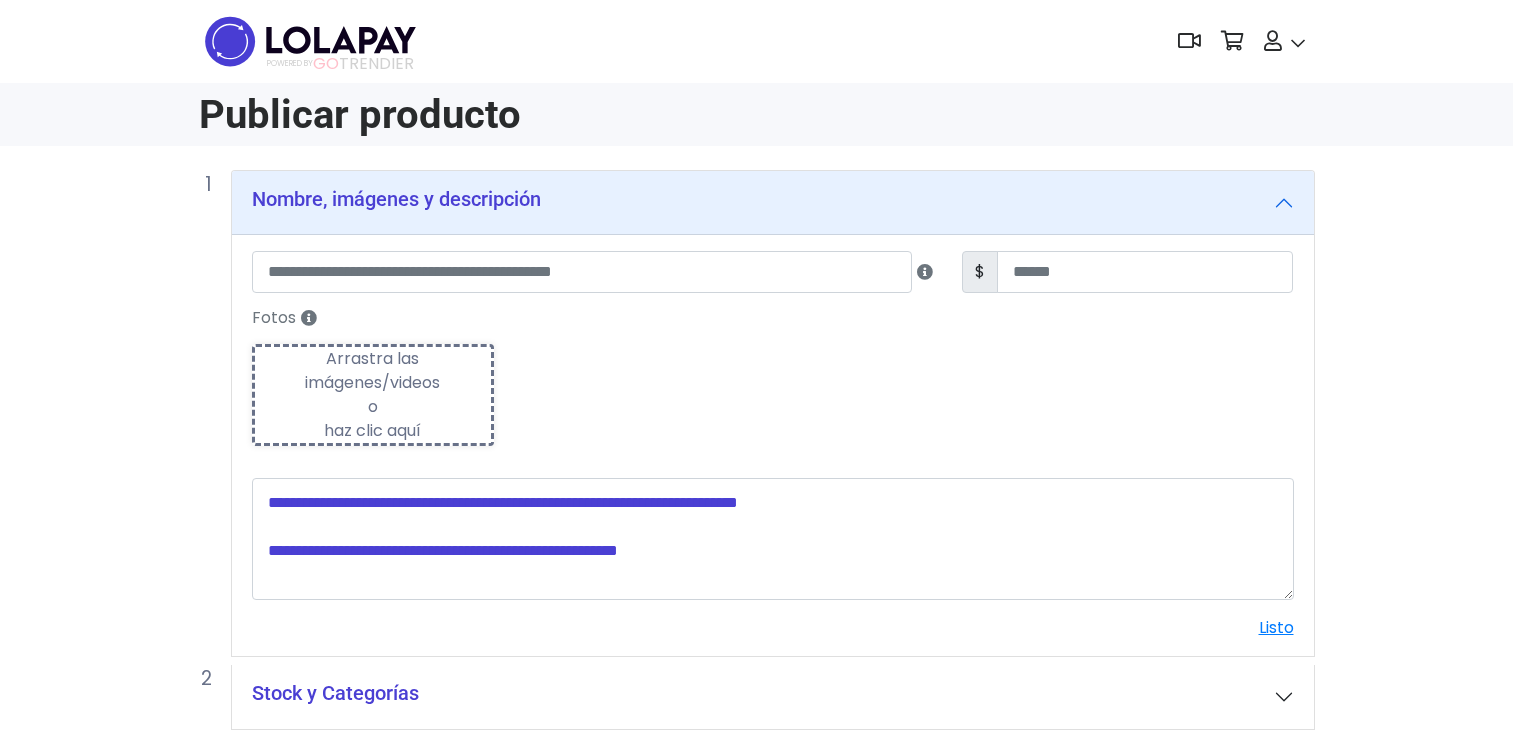 scroll, scrollTop: 0, scrollLeft: 0, axis: both 